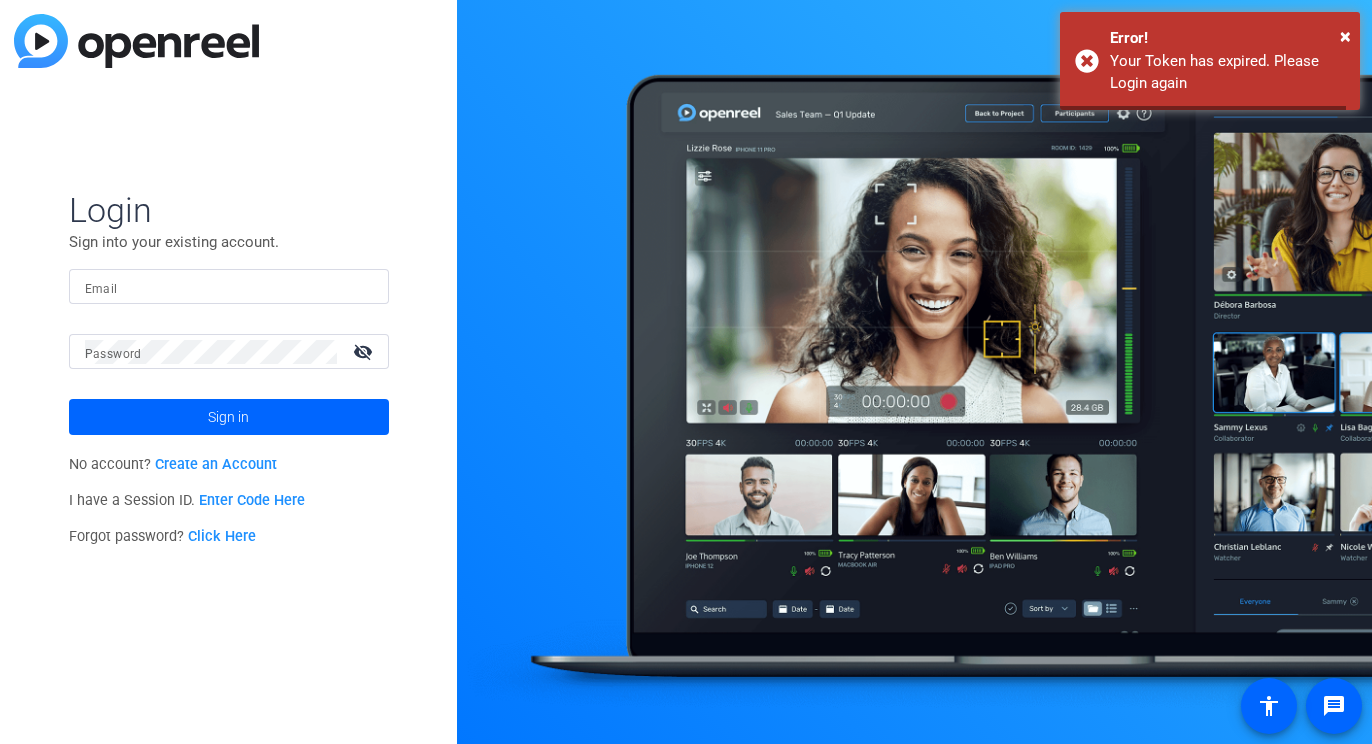 scroll, scrollTop: 0, scrollLeft: 0, axis: both 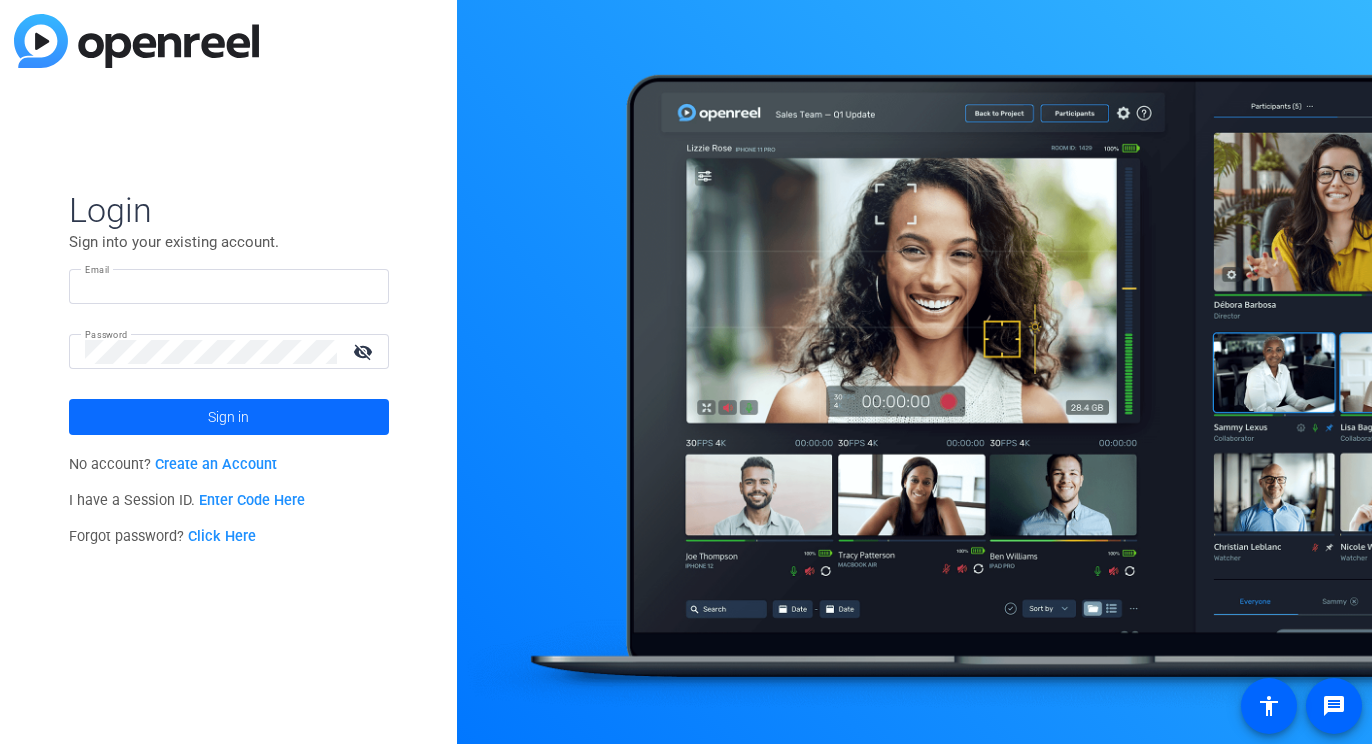 type on "shelby.eden@example.com" 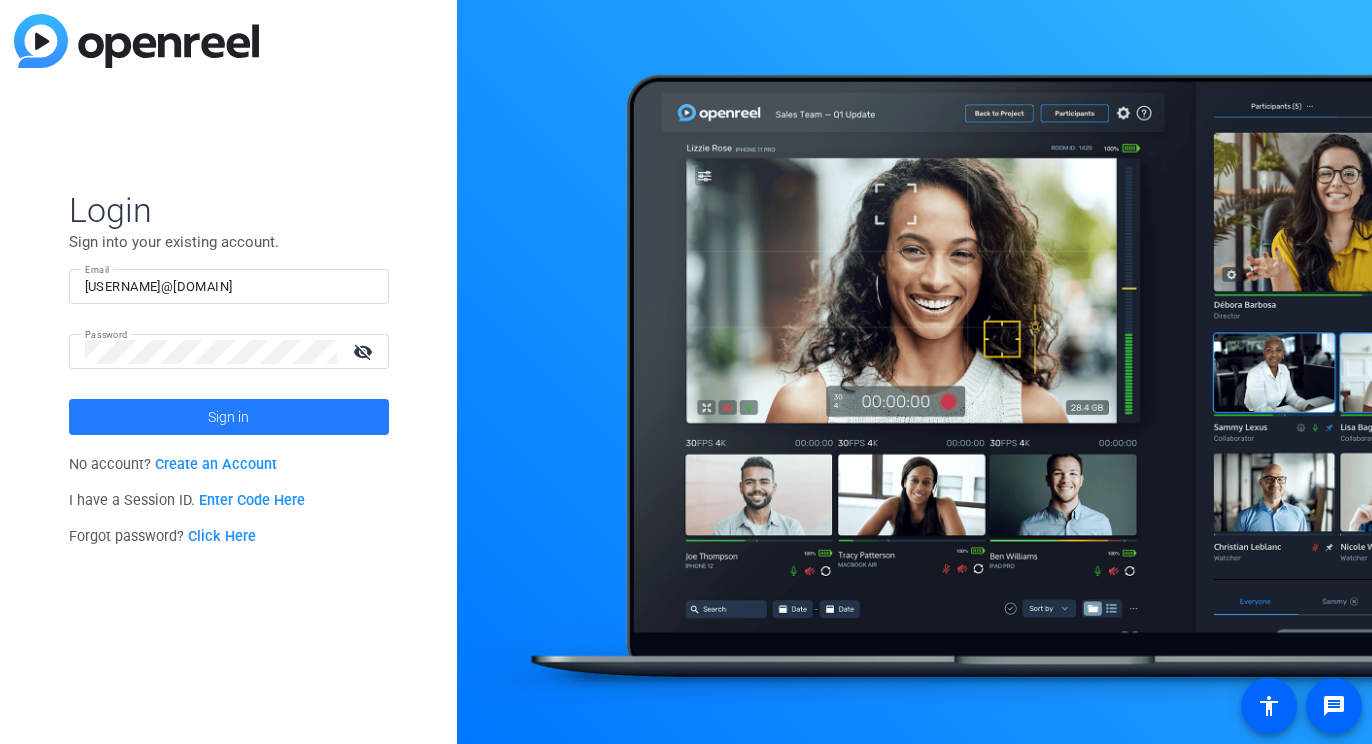 click 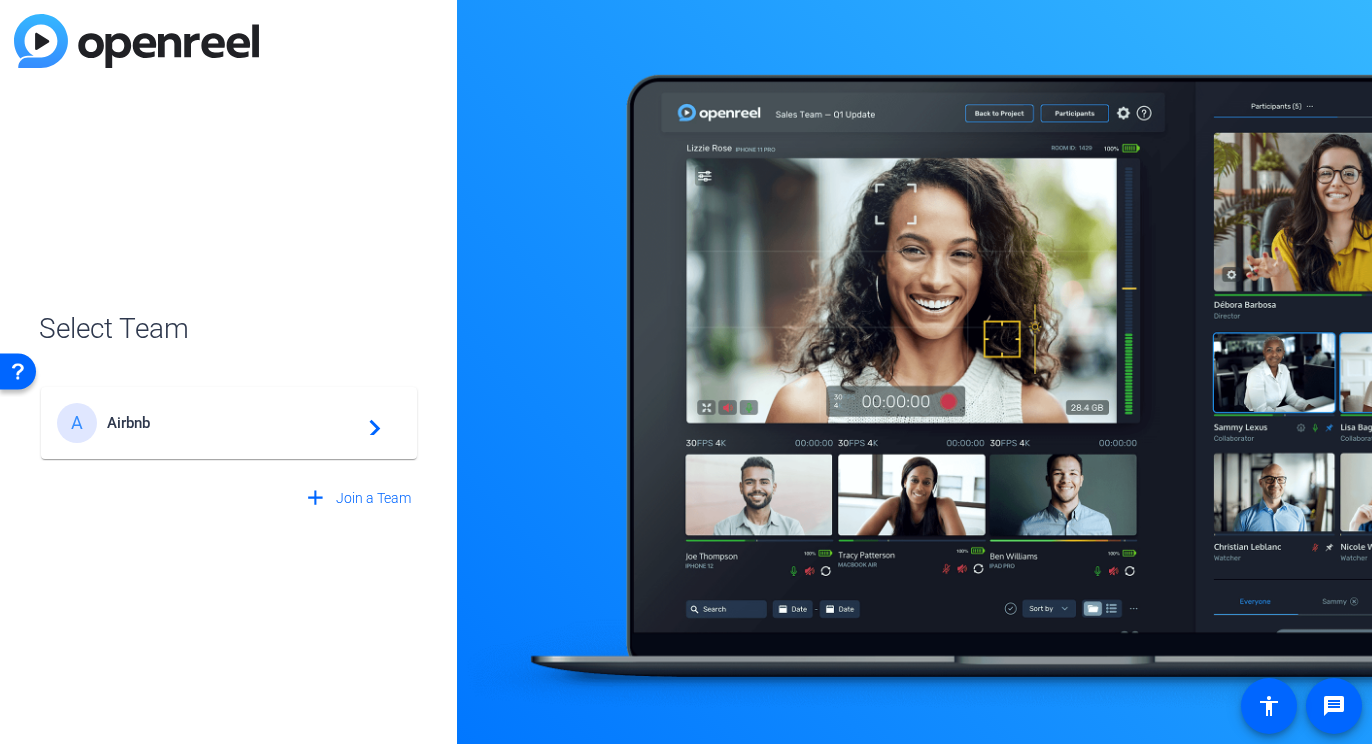 click on "A Airbnb  navigate_next" 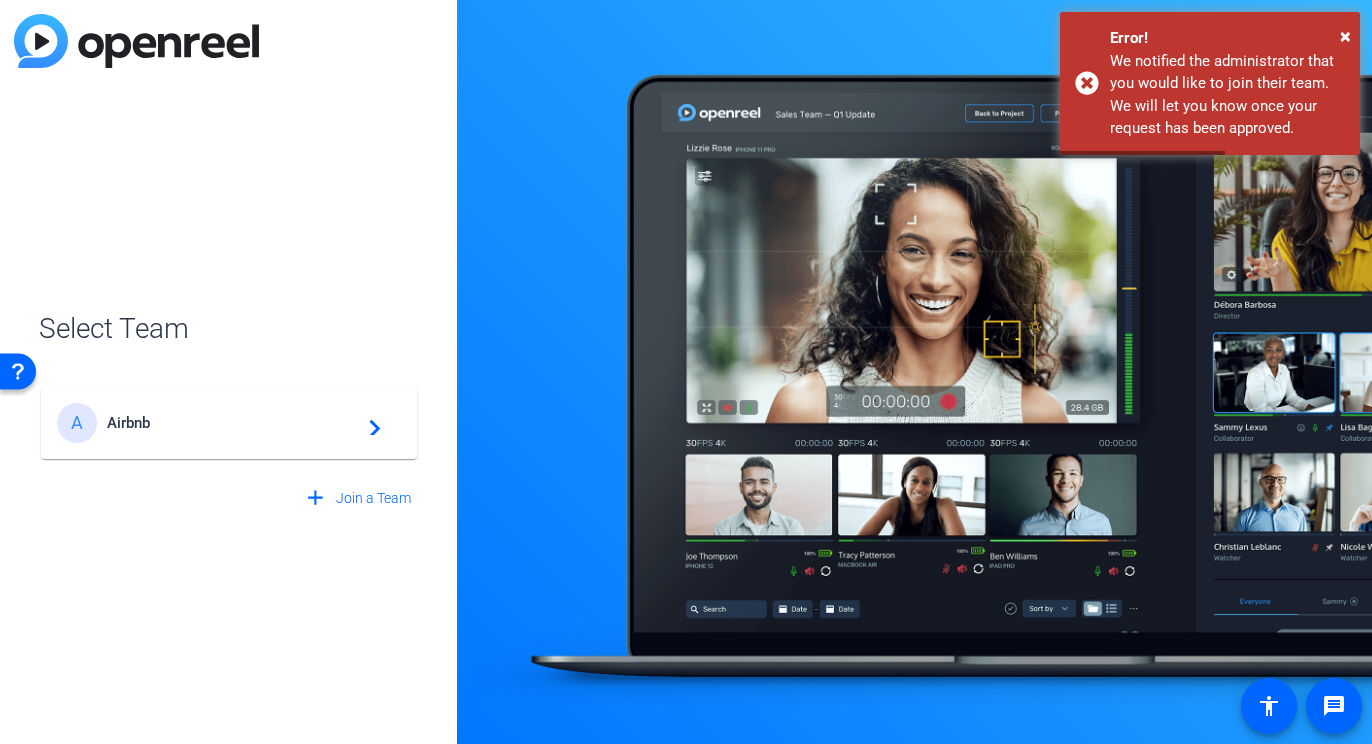click on "Airbnb" 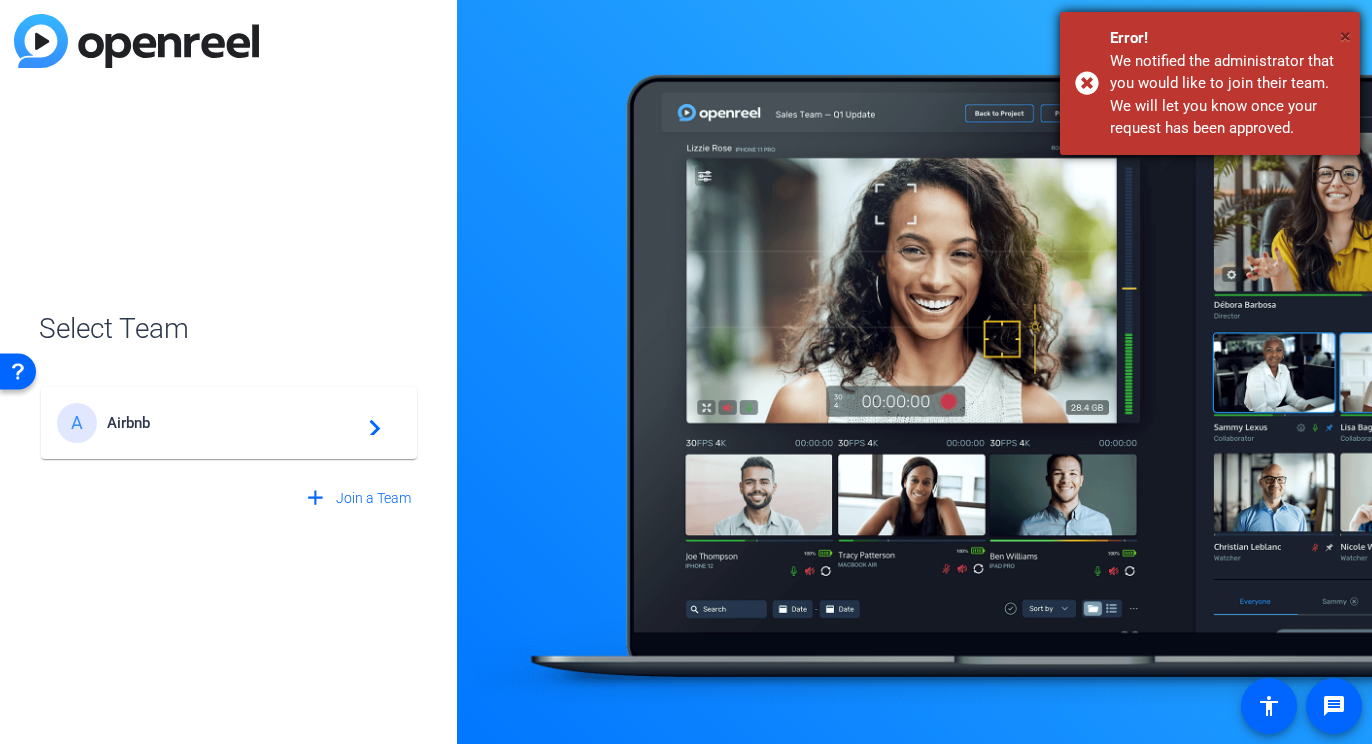 click on "×" at bounding box center [1345, 36] 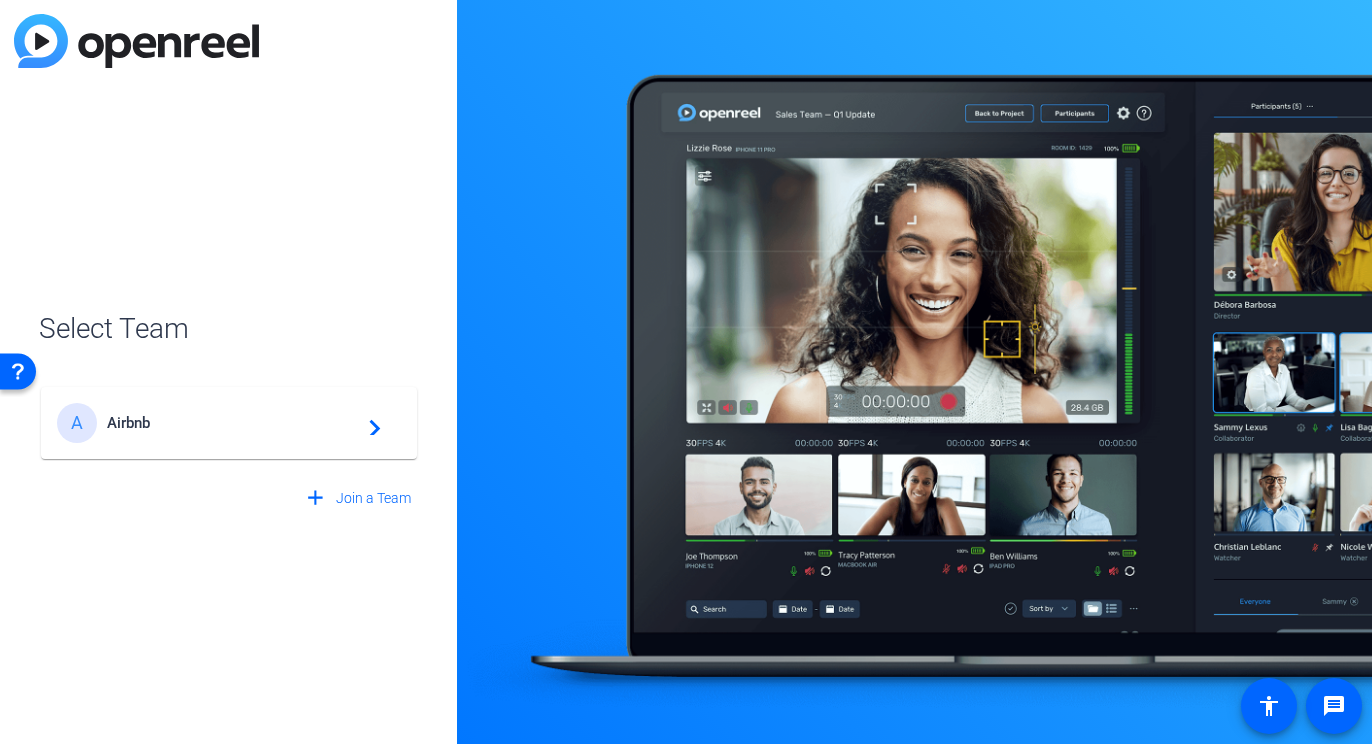 click on "navigate_next" 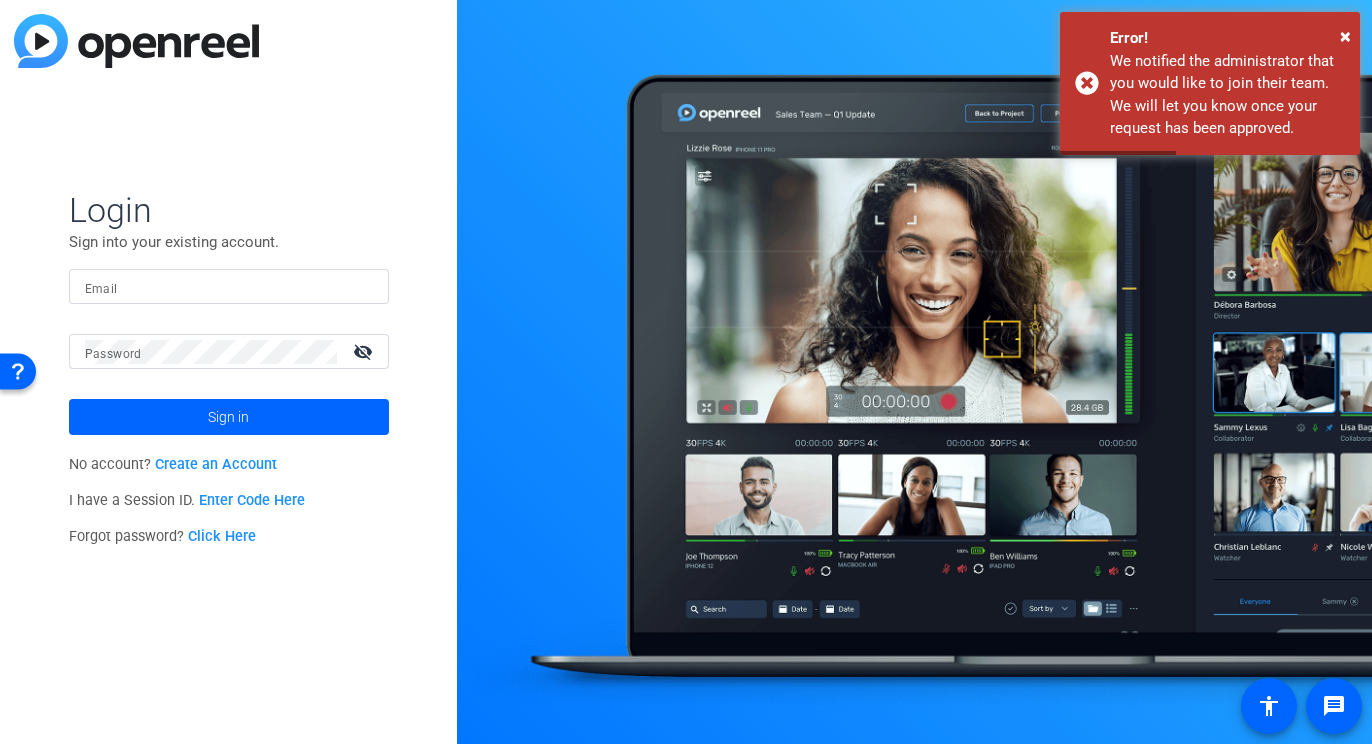 type on "shelby.eden@example.com" 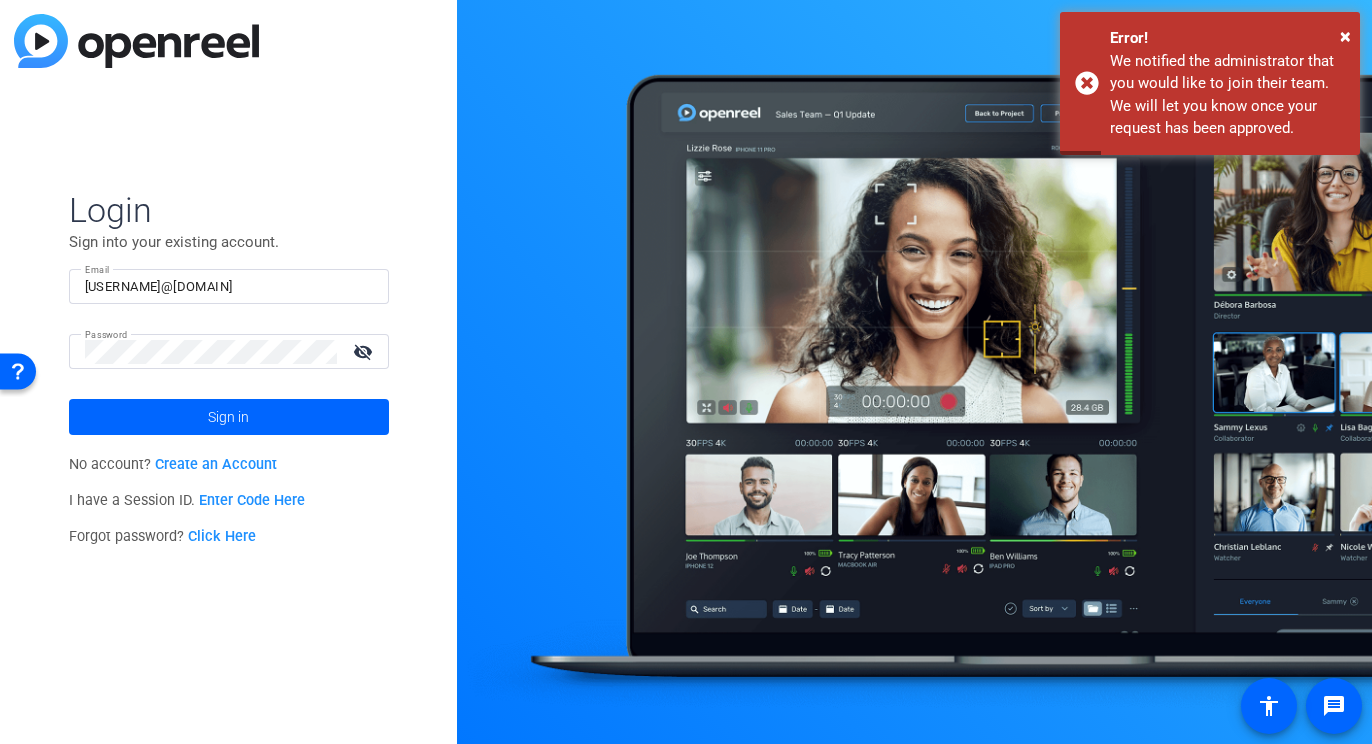 click on "Password visibility_off" 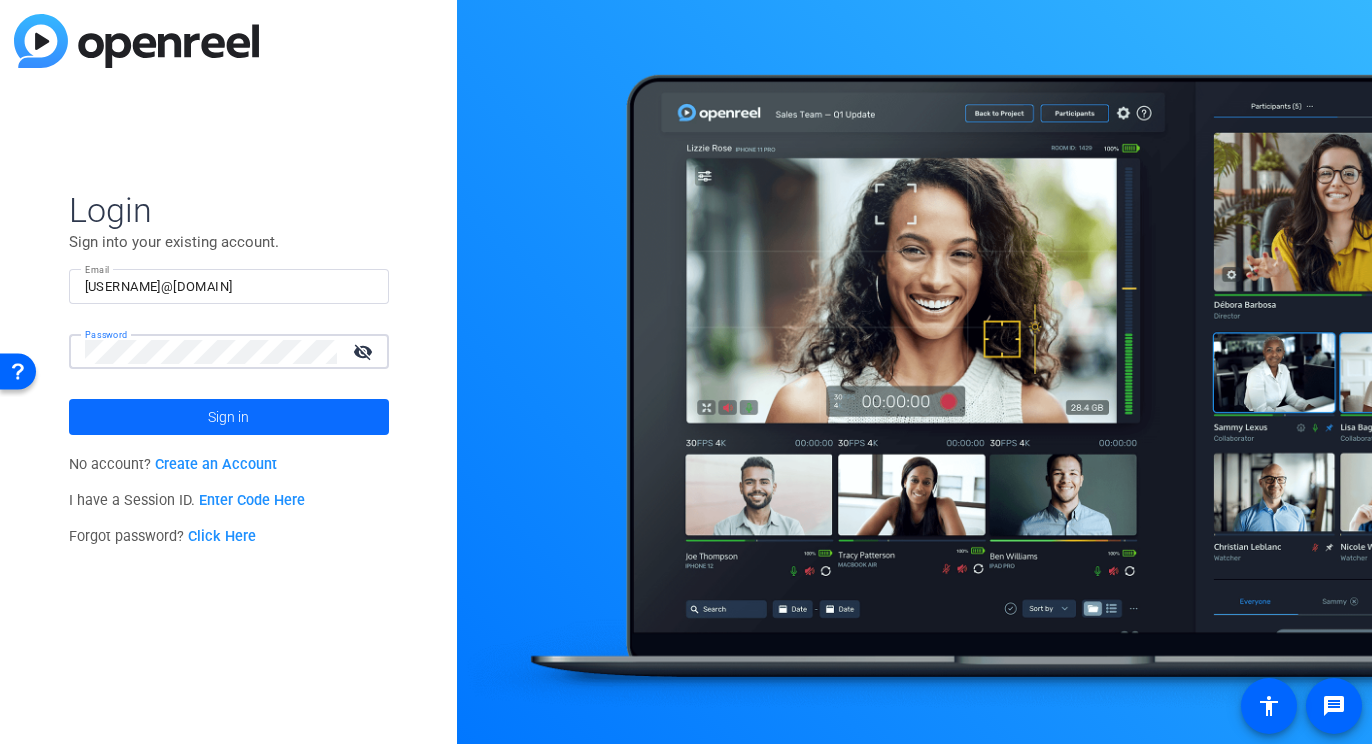 click 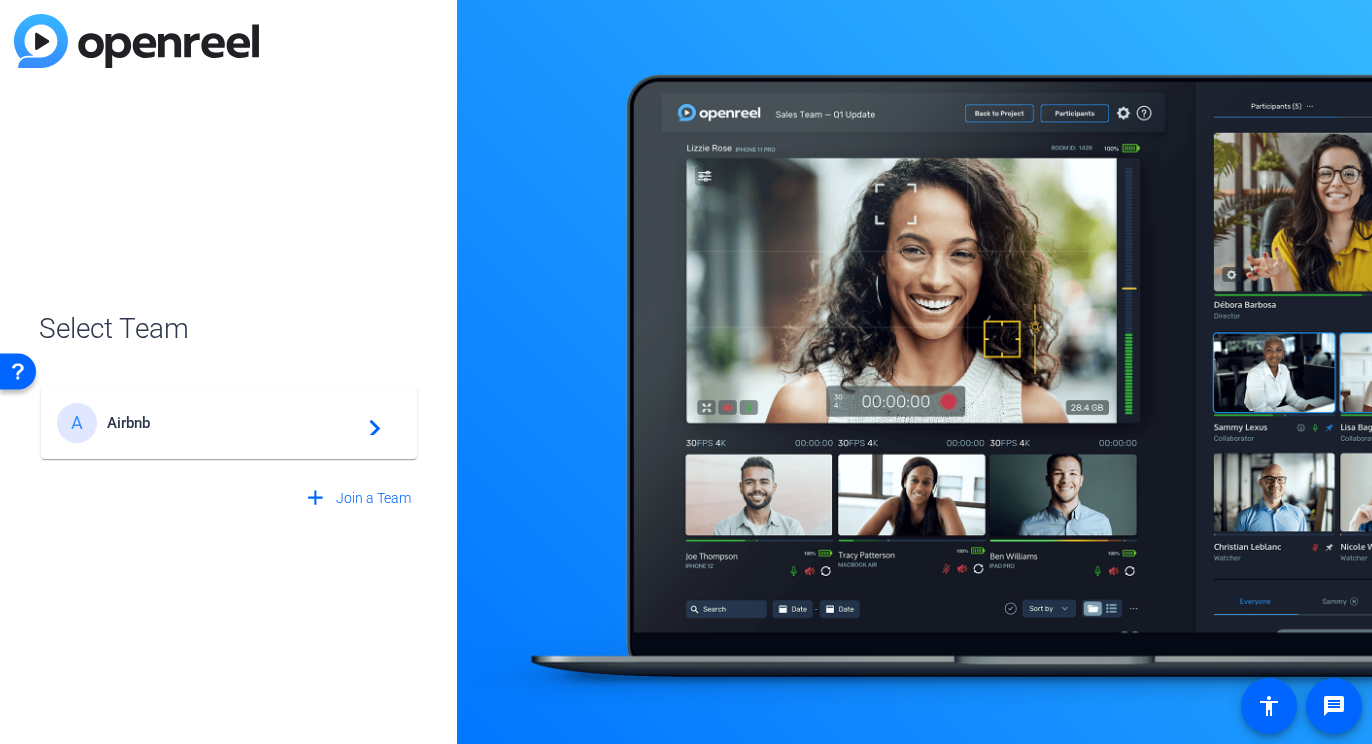 click on "Airbnb" 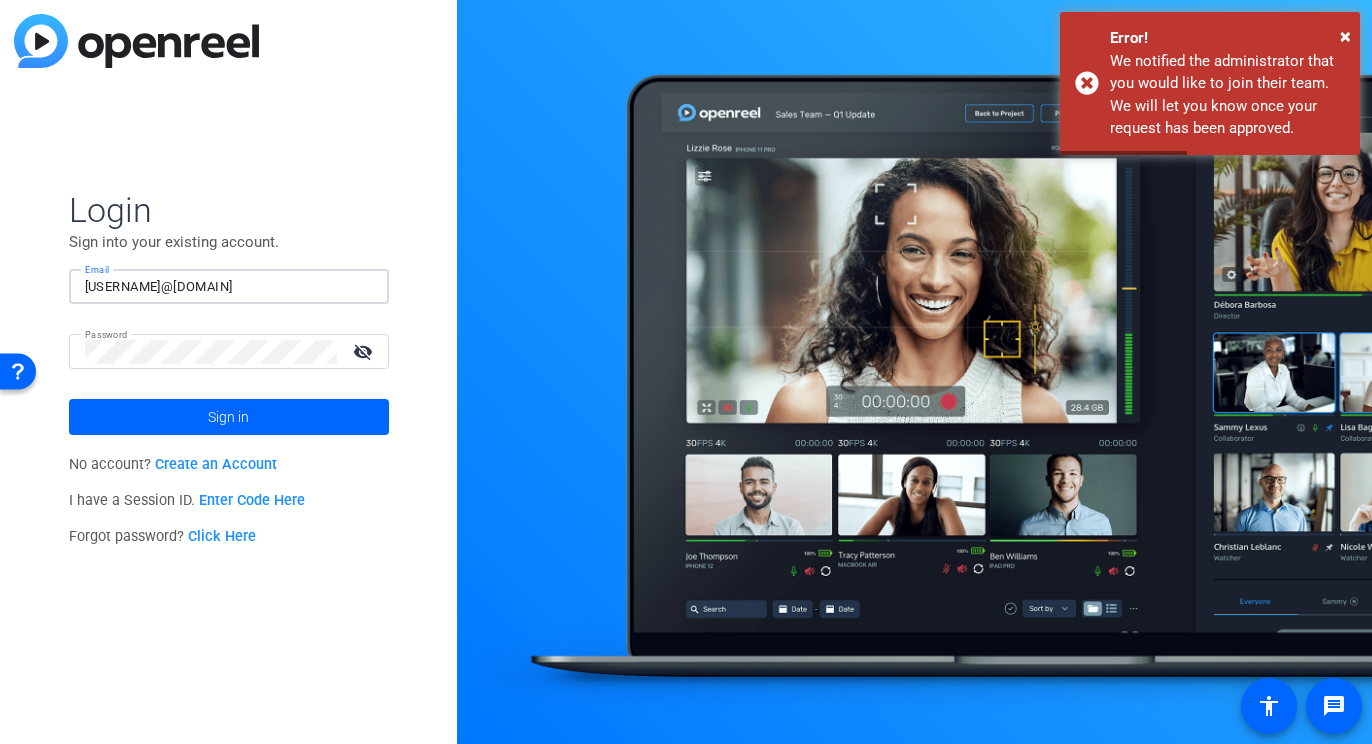 click on "shelby.eden@example.com" at bounding box center [229, 287] 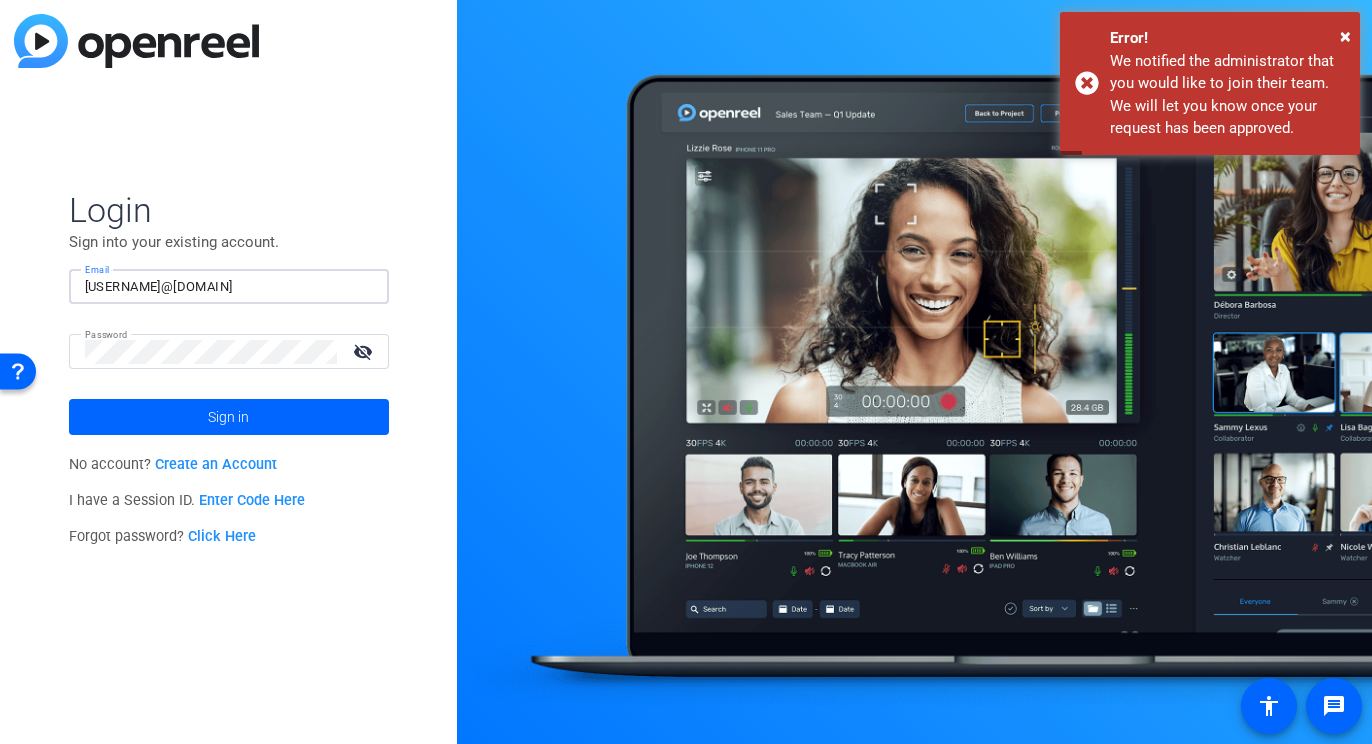 drag, startPoint x: 194, startPoint y: 287, endPoint x: 172, endPoint y: 286, distance: 22.022715 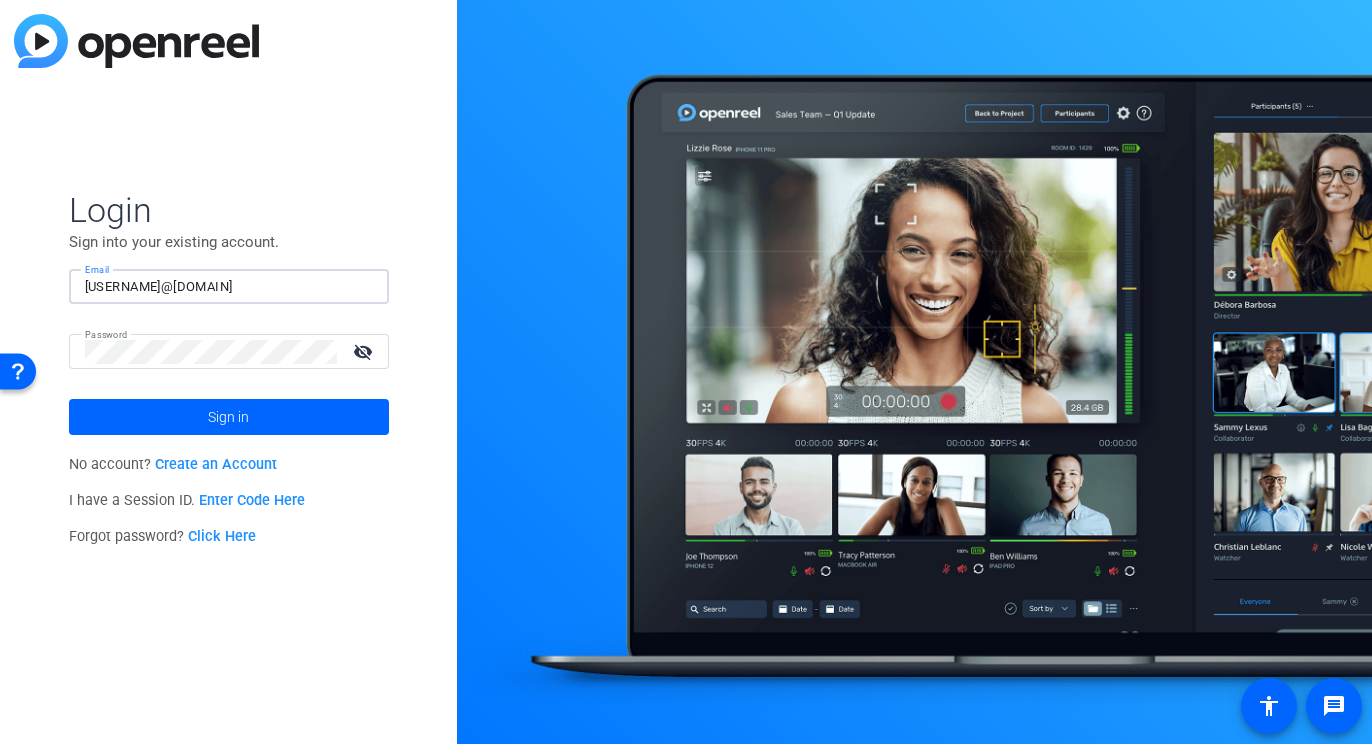 click on "Sign in" 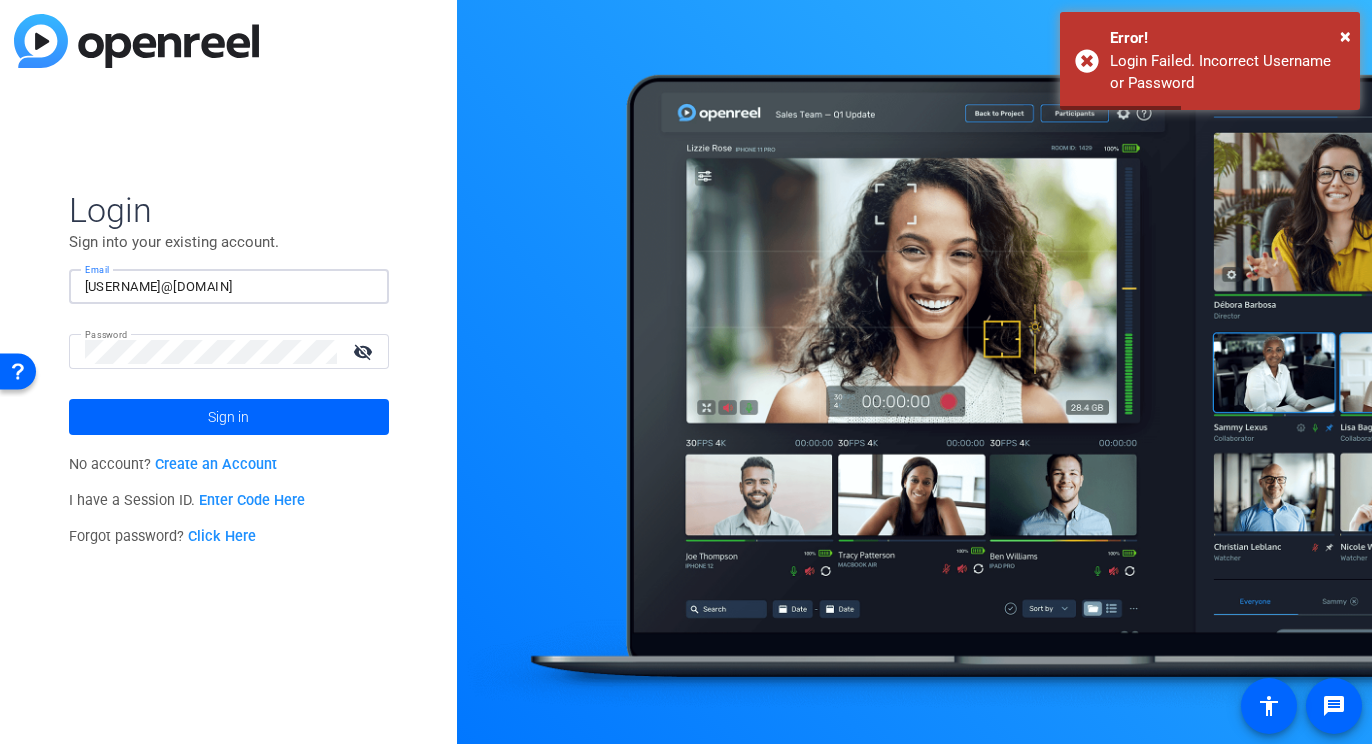 click on "shelby.eden@airbnb.com" at bounding box center (229, 287) 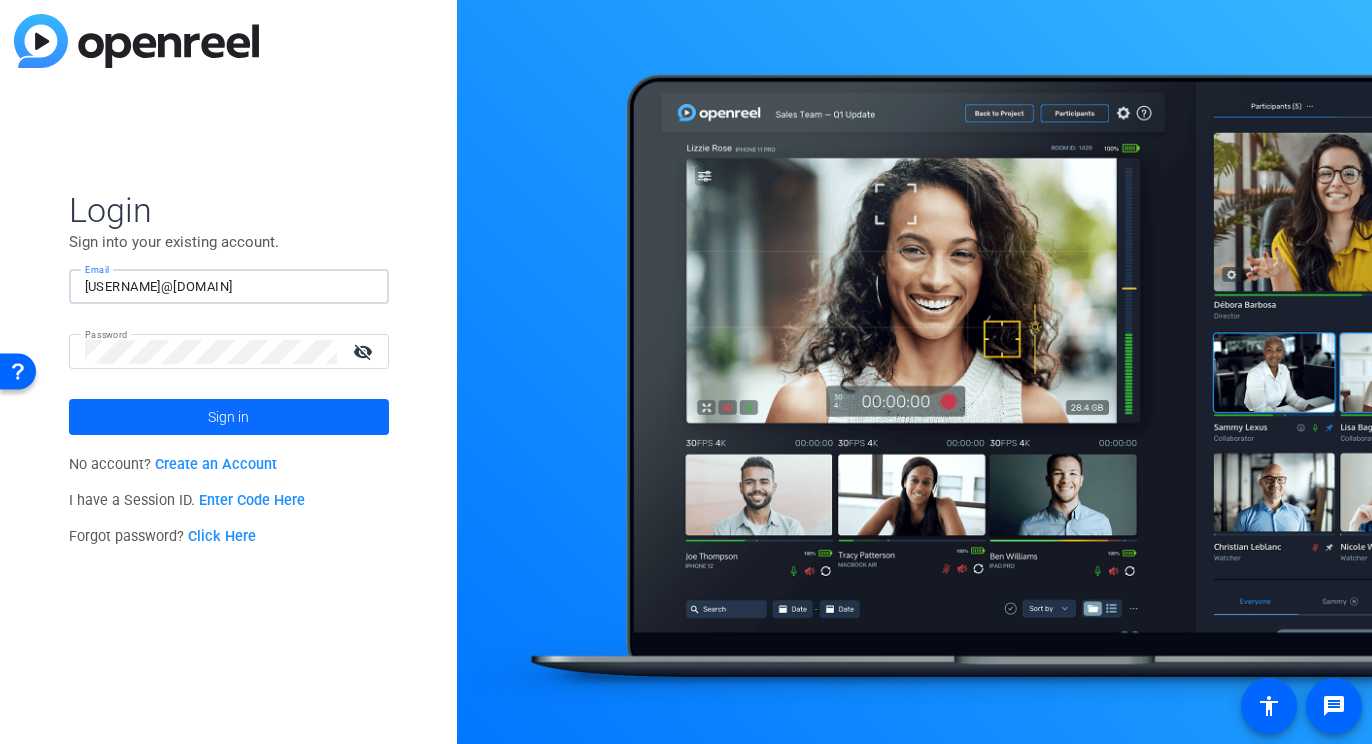 type on "shelby.eden@example.com" 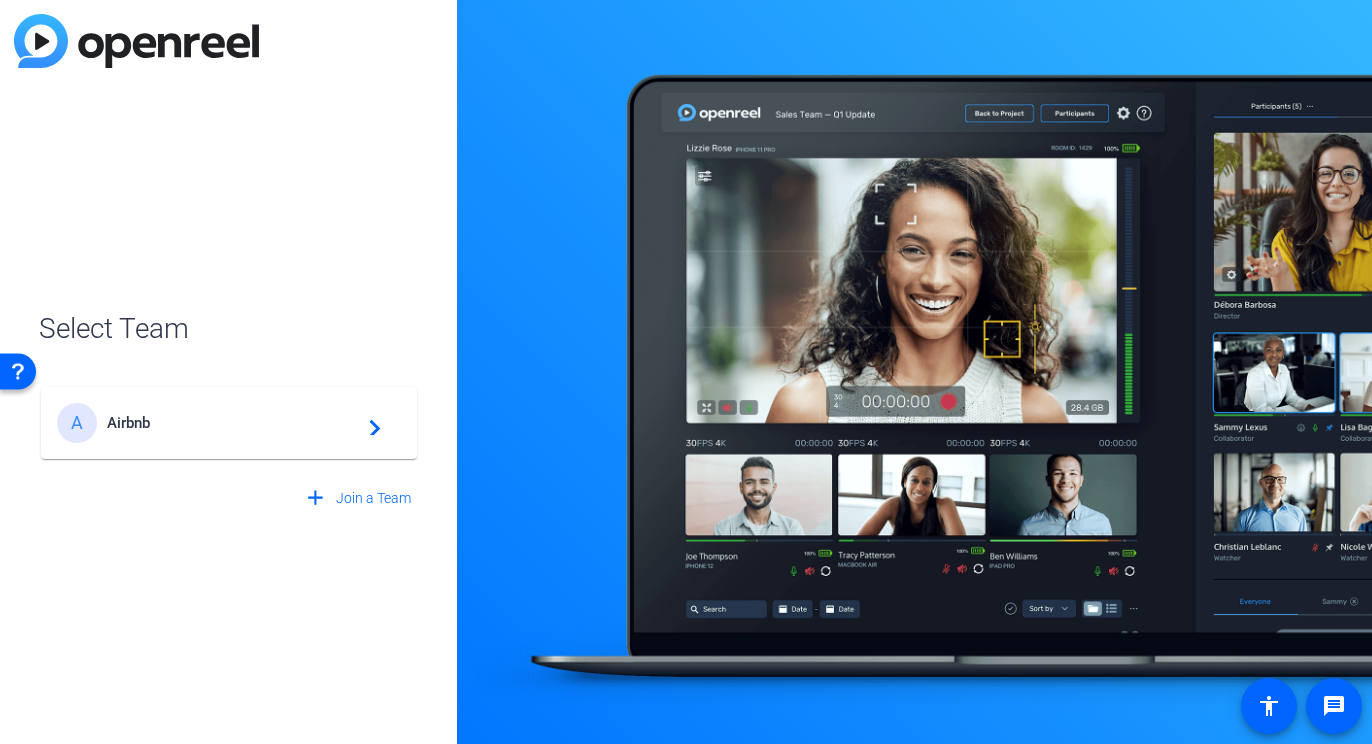 click on "Airbnb" 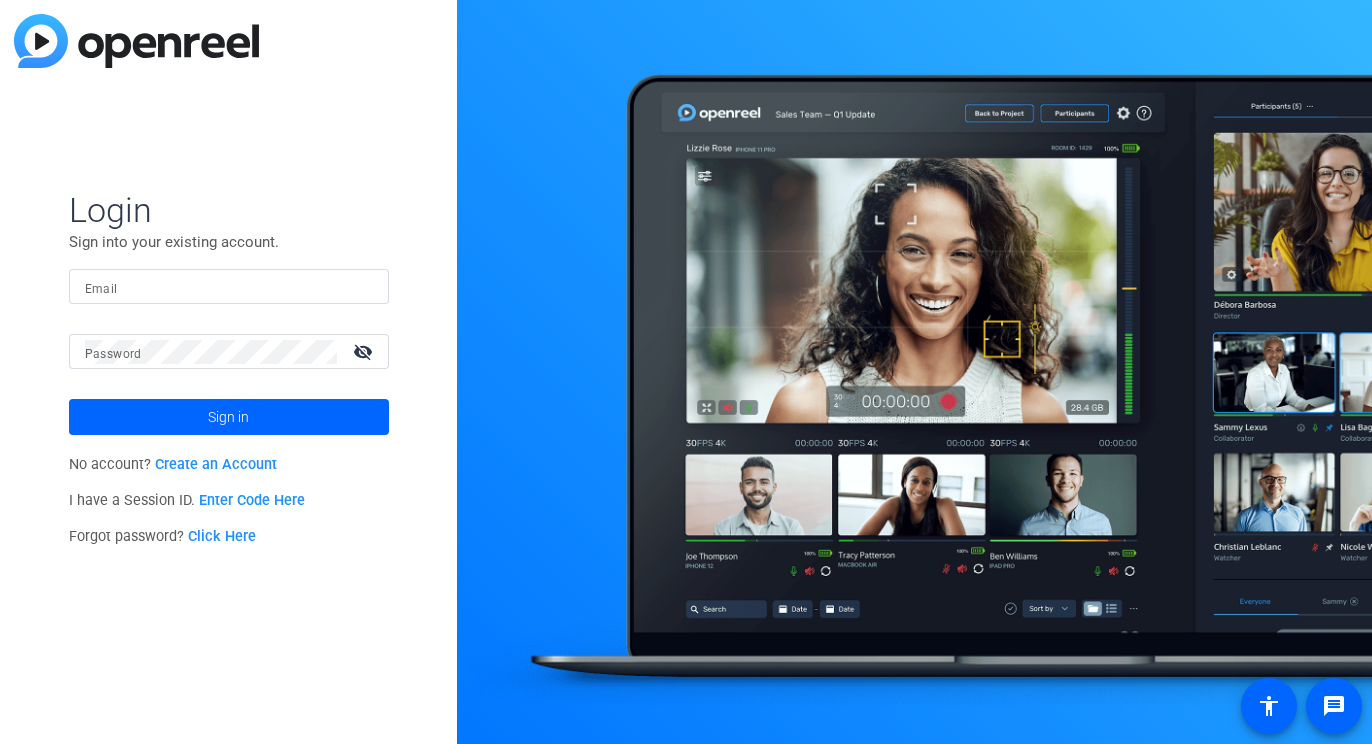 scroll, scrollTop: 0, scrollLeft: 0, axis: both 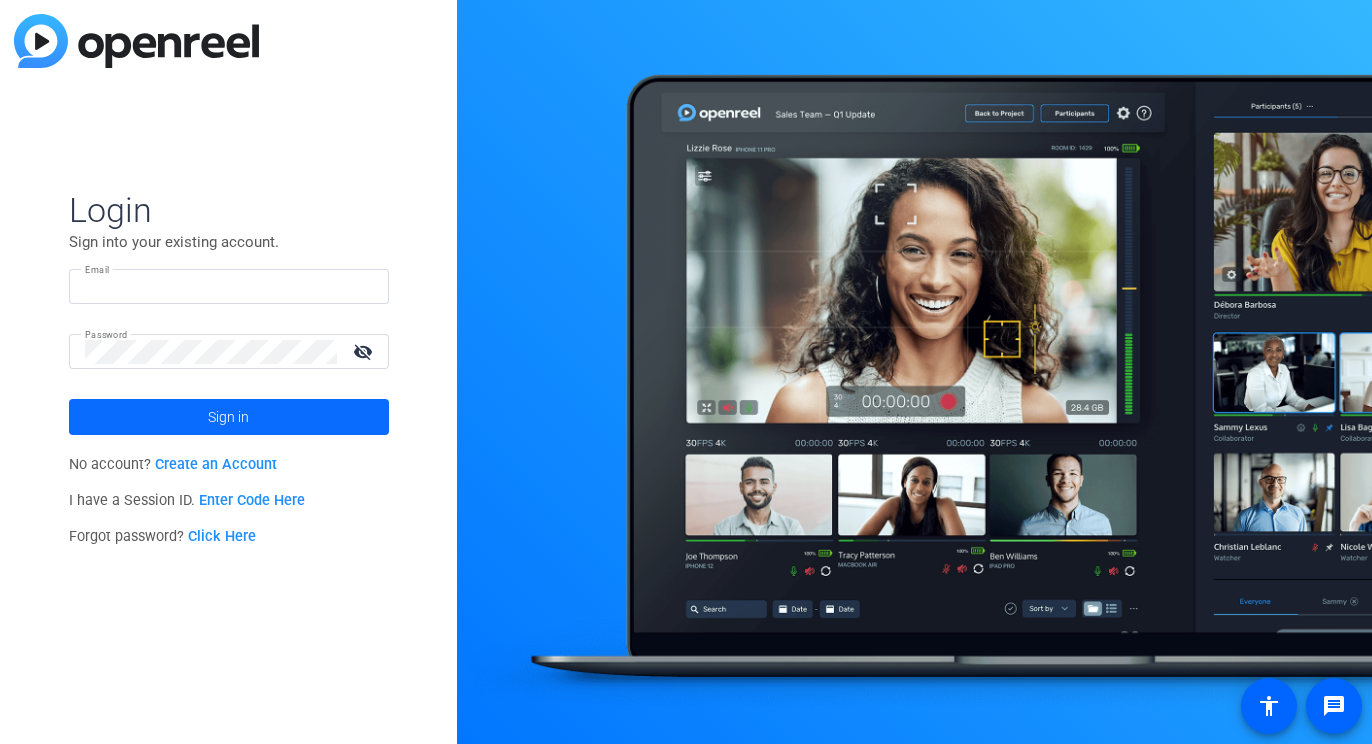 type on "shelby.eden@example.com" 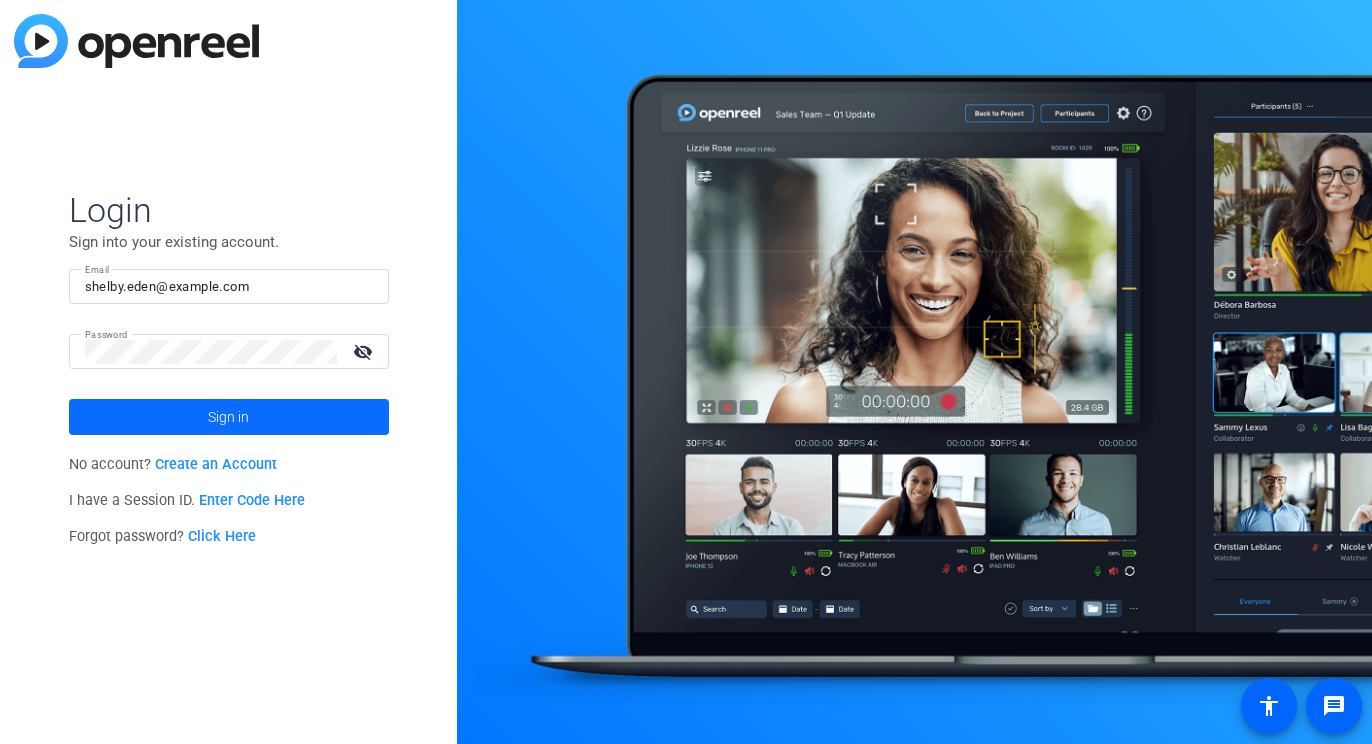 click 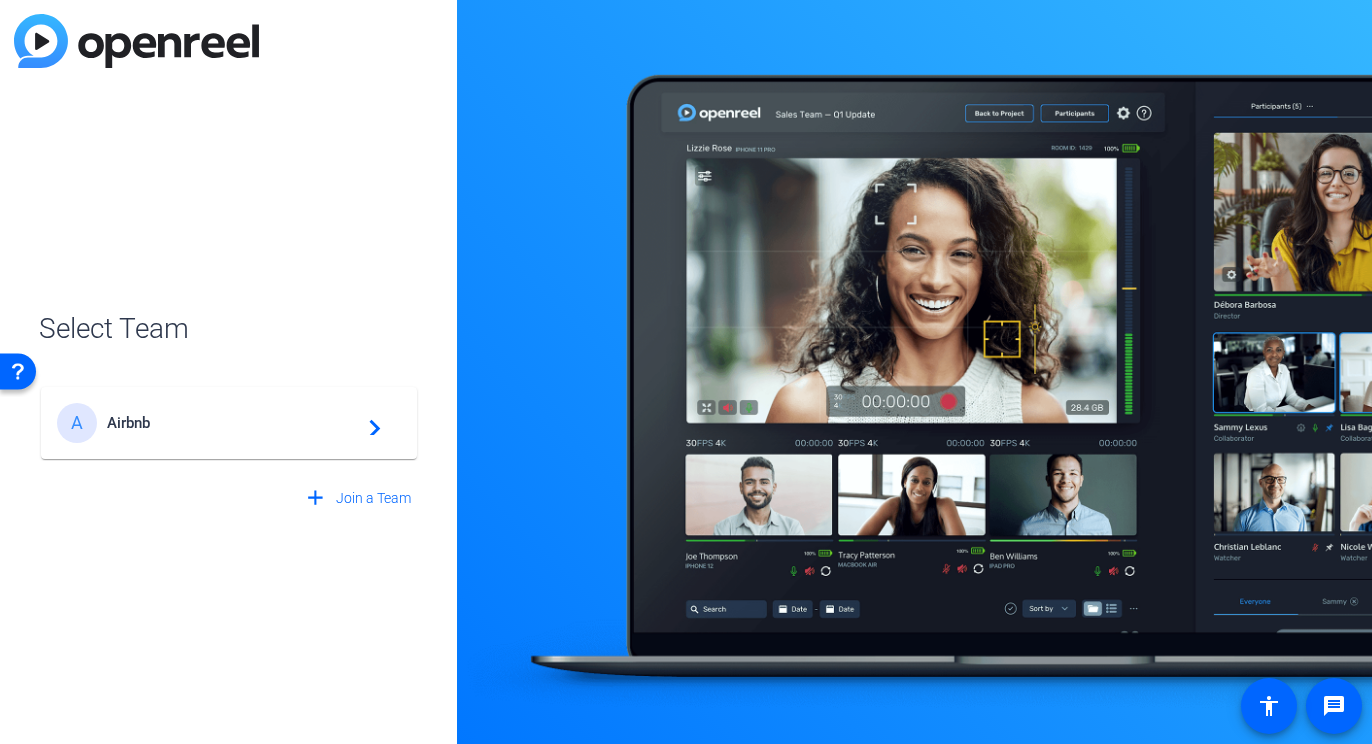 click on "Airbnb" 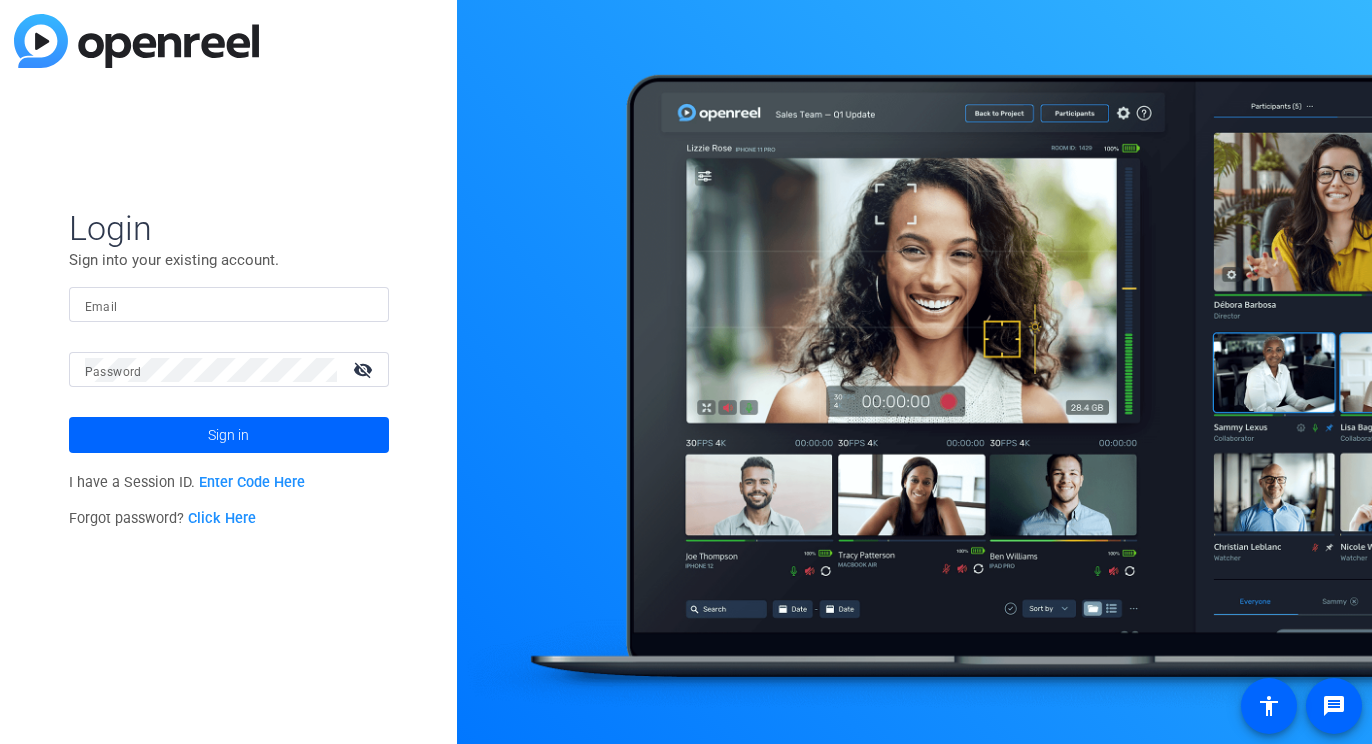 scroll, scrollTop: 0, scrollLeft: 0, axis: both 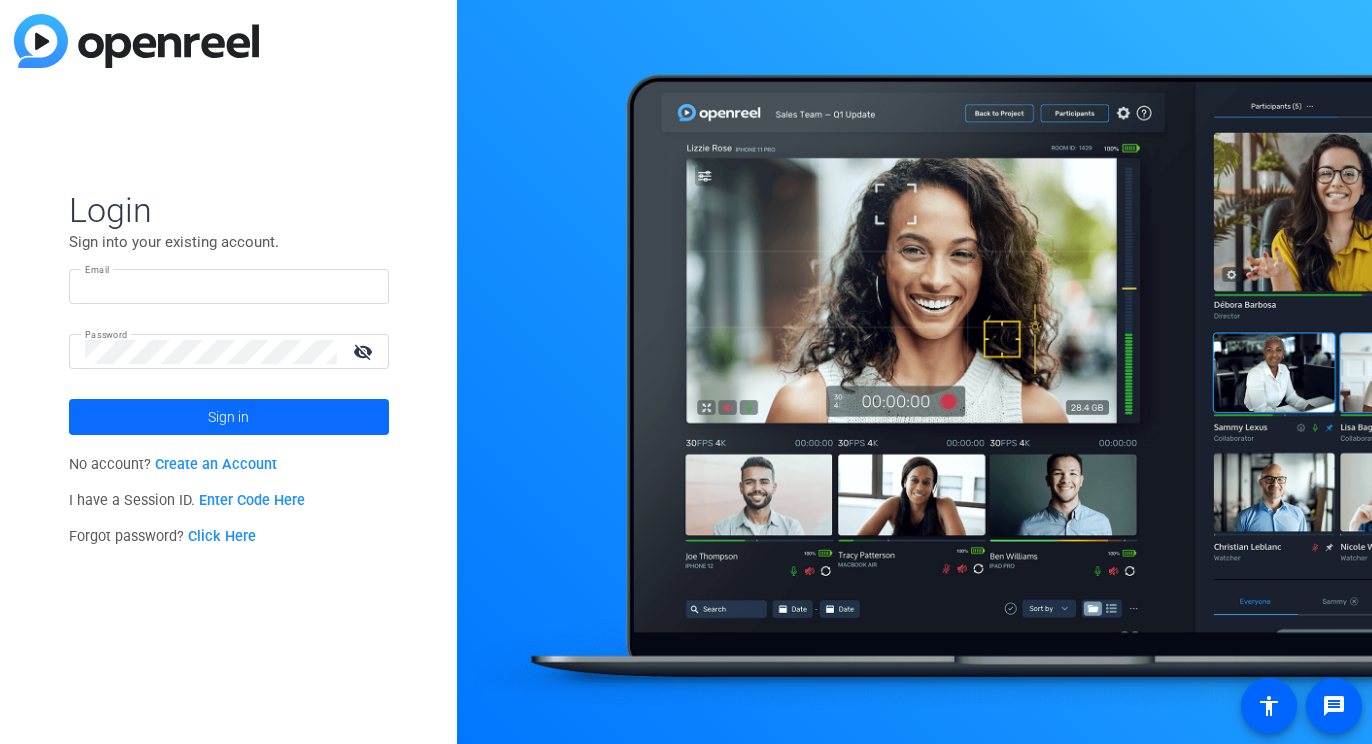 type on "shelby.eden@example.com" 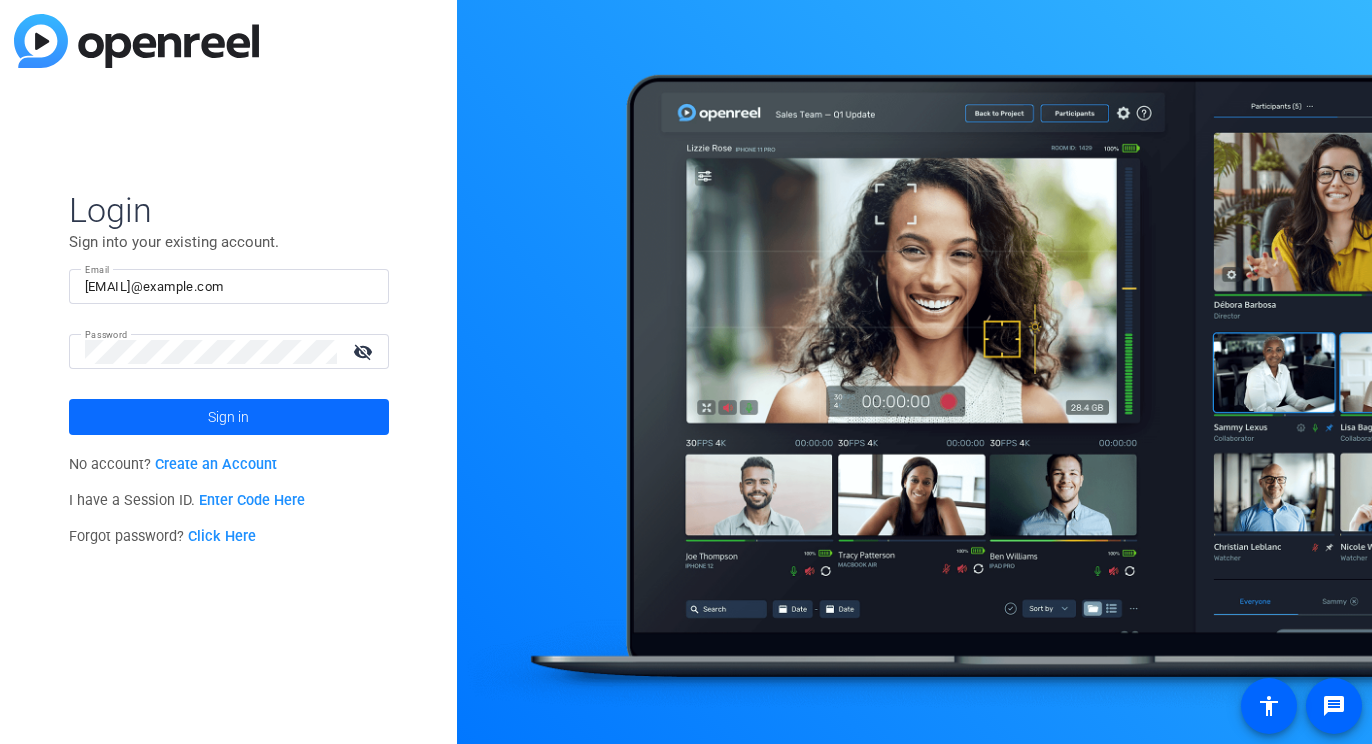 click 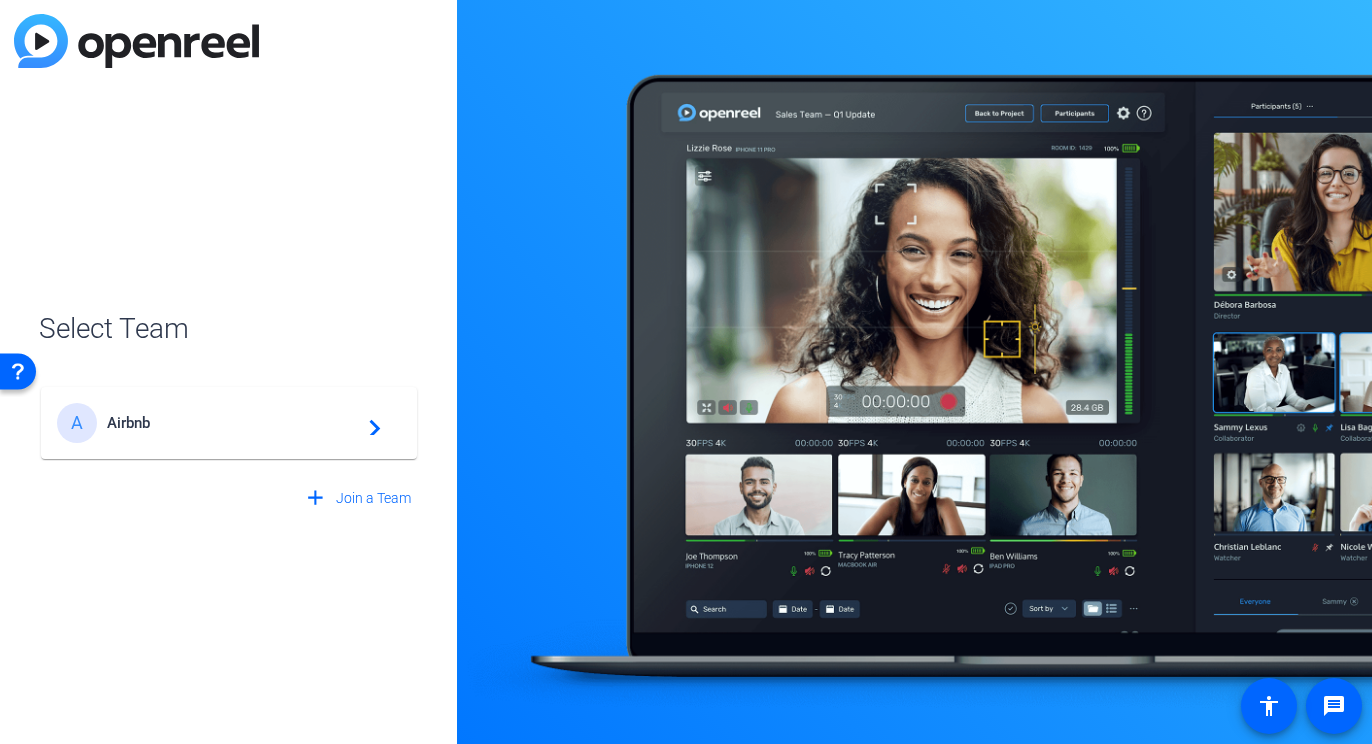 click on "Airbnb" 